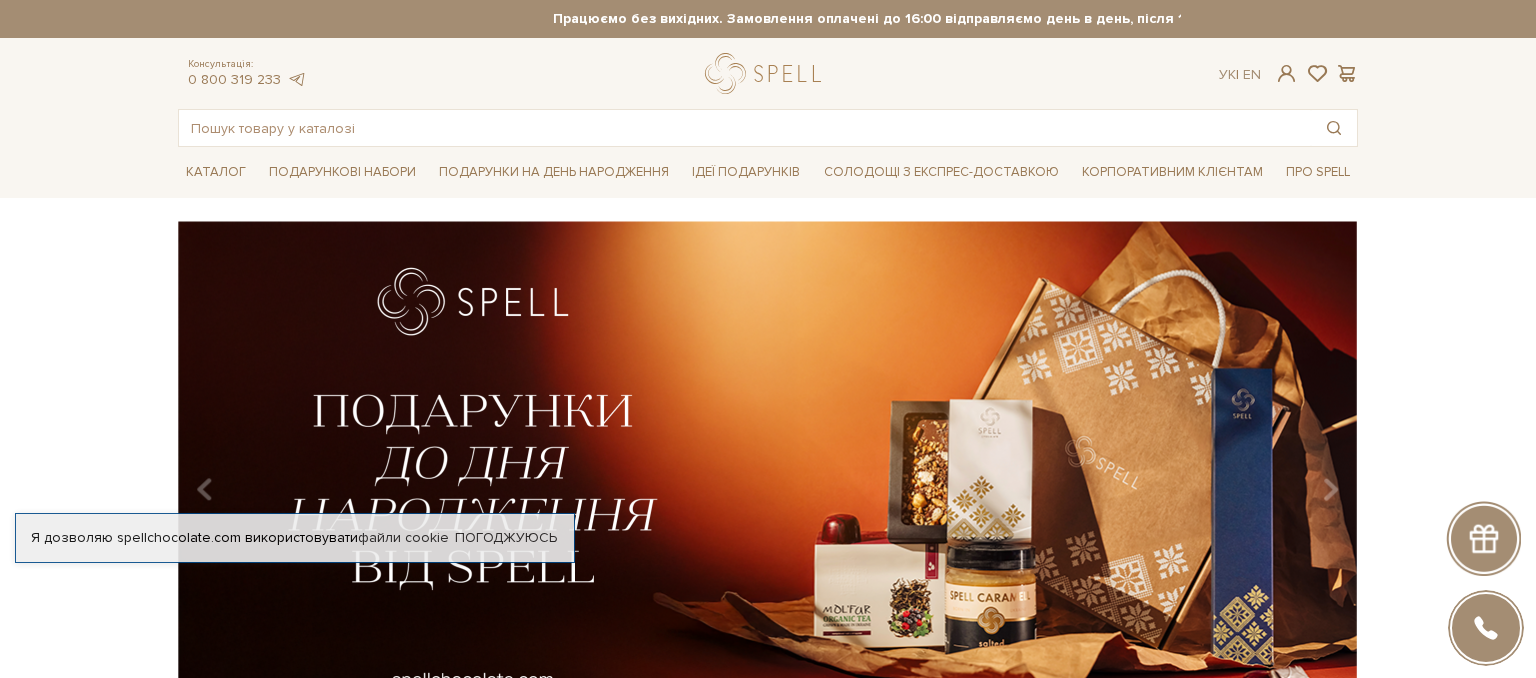 scroll, scrollTop: 0, scrollLeft: 0, axis: both 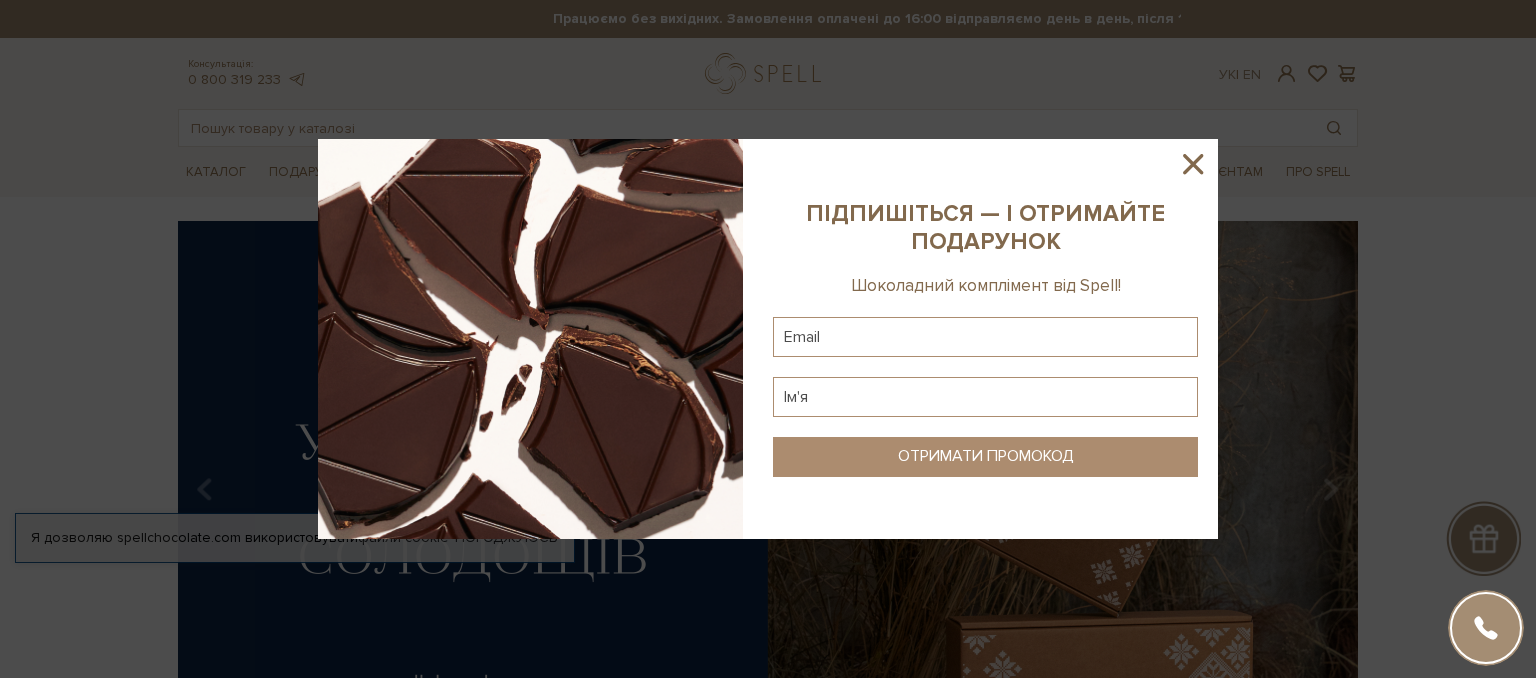 click 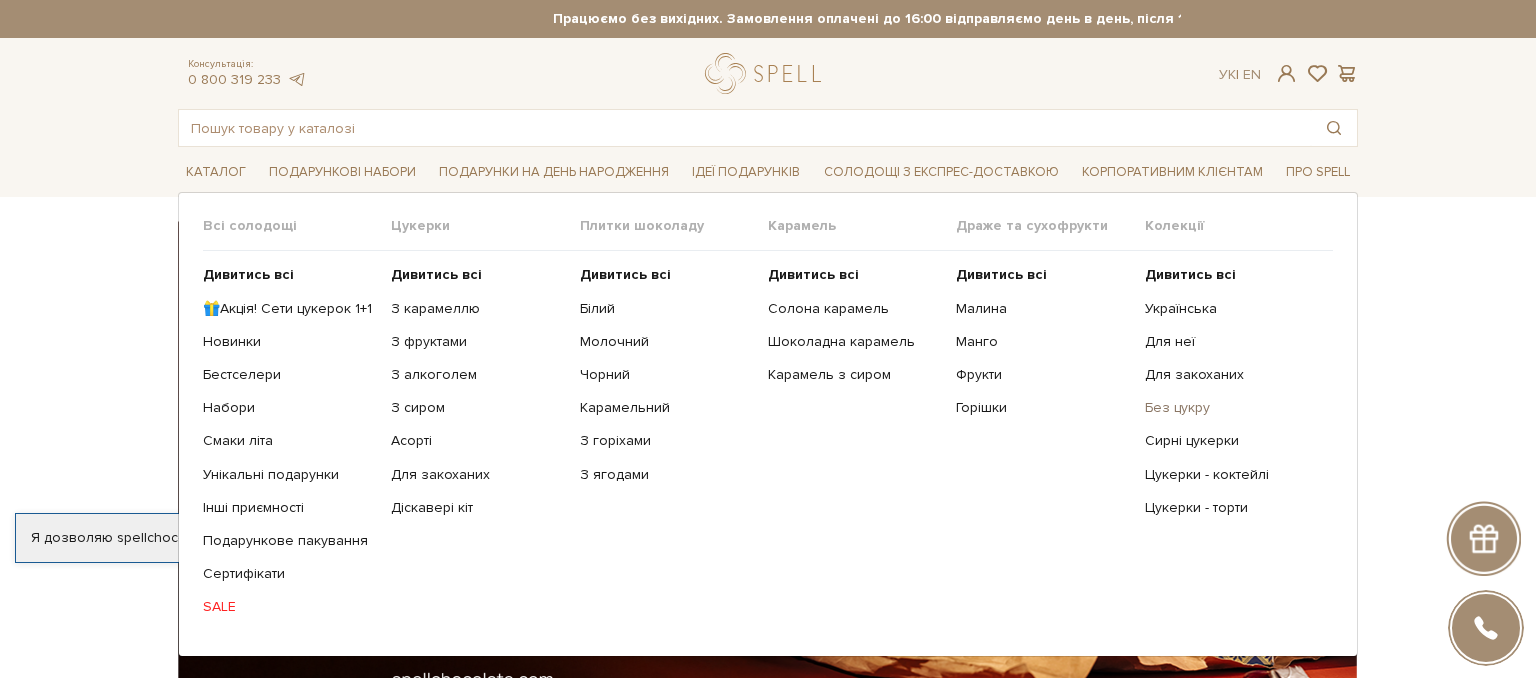 click on "Без цукру" at bounding box center (1231, 408) 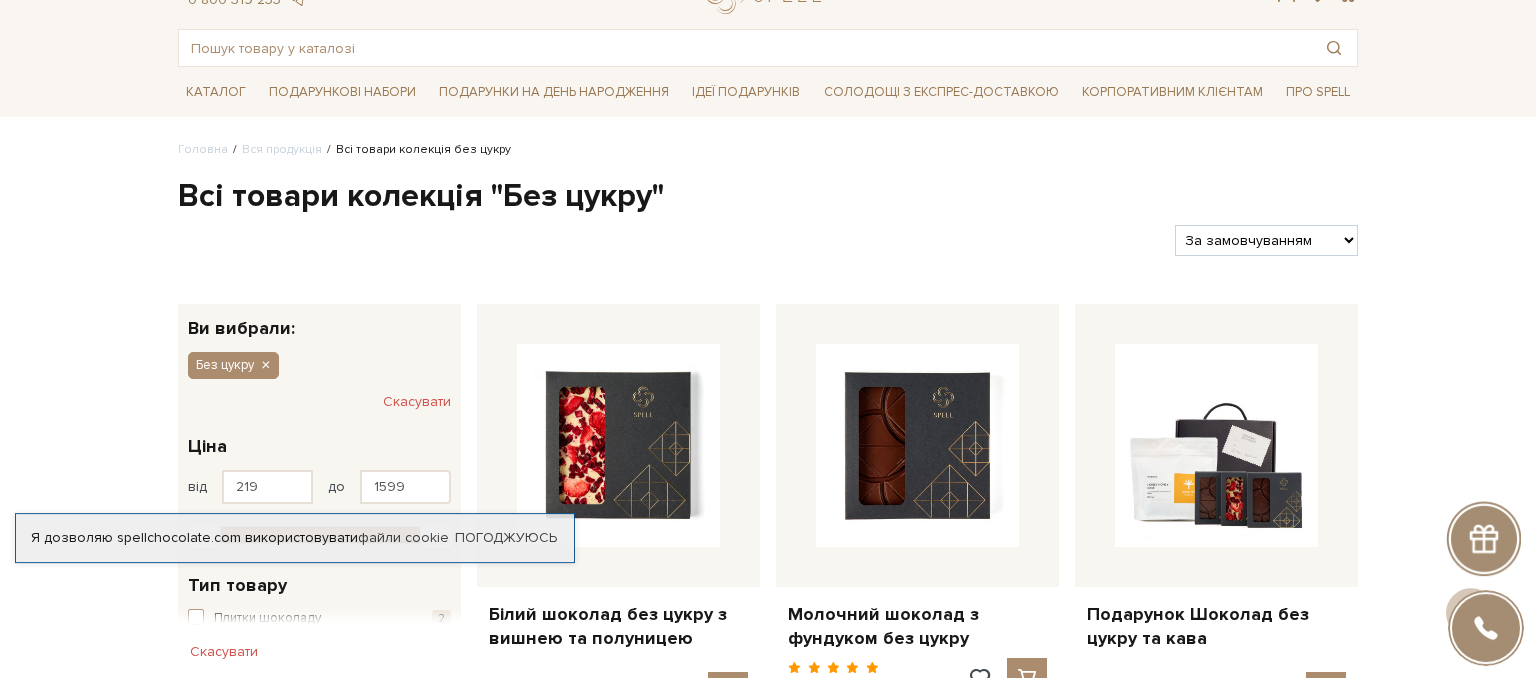 scroll, scrollTop: 0, scrollLeft: 0, axis: both 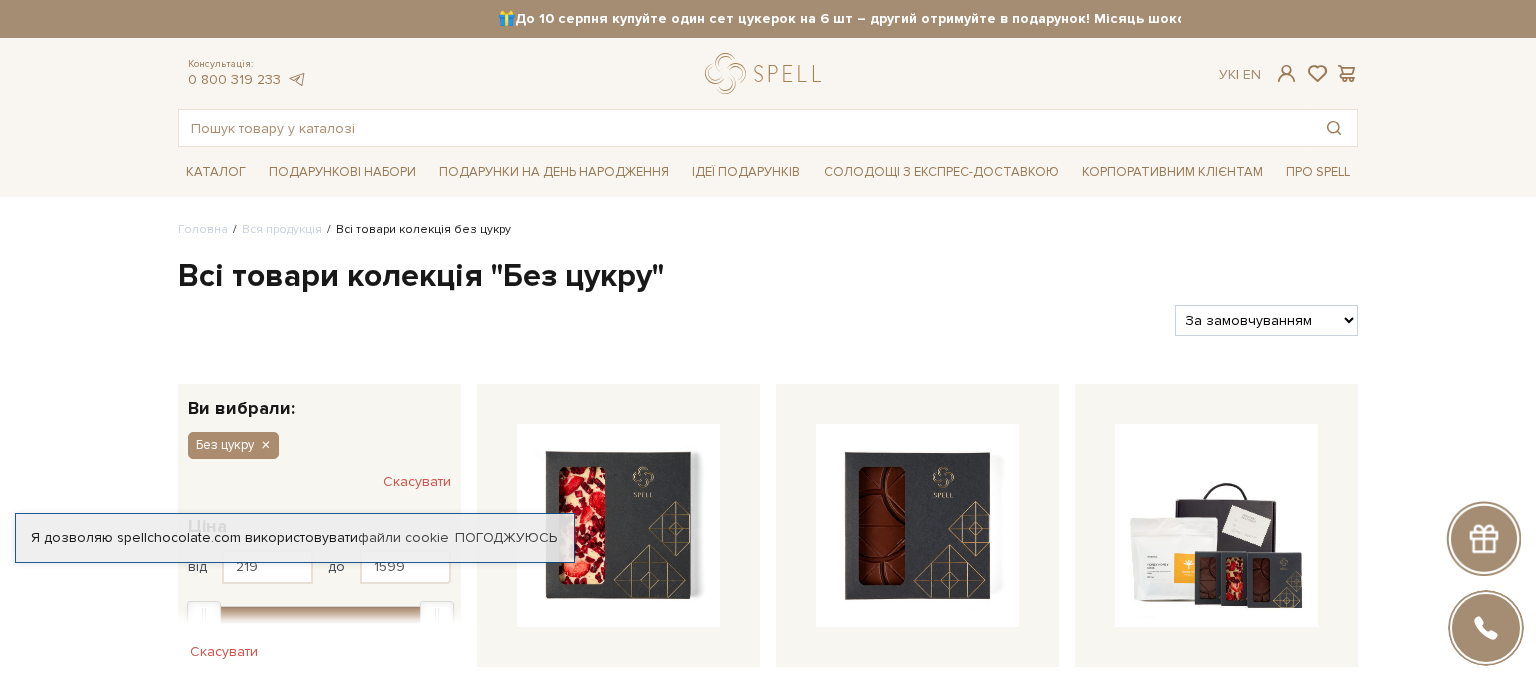 click on "Каталог
Всі солодощі
Дивитись всі 🎁Акція! Сети цукерок 1+1 Новинки SALE" at bounding box center (768, 172) 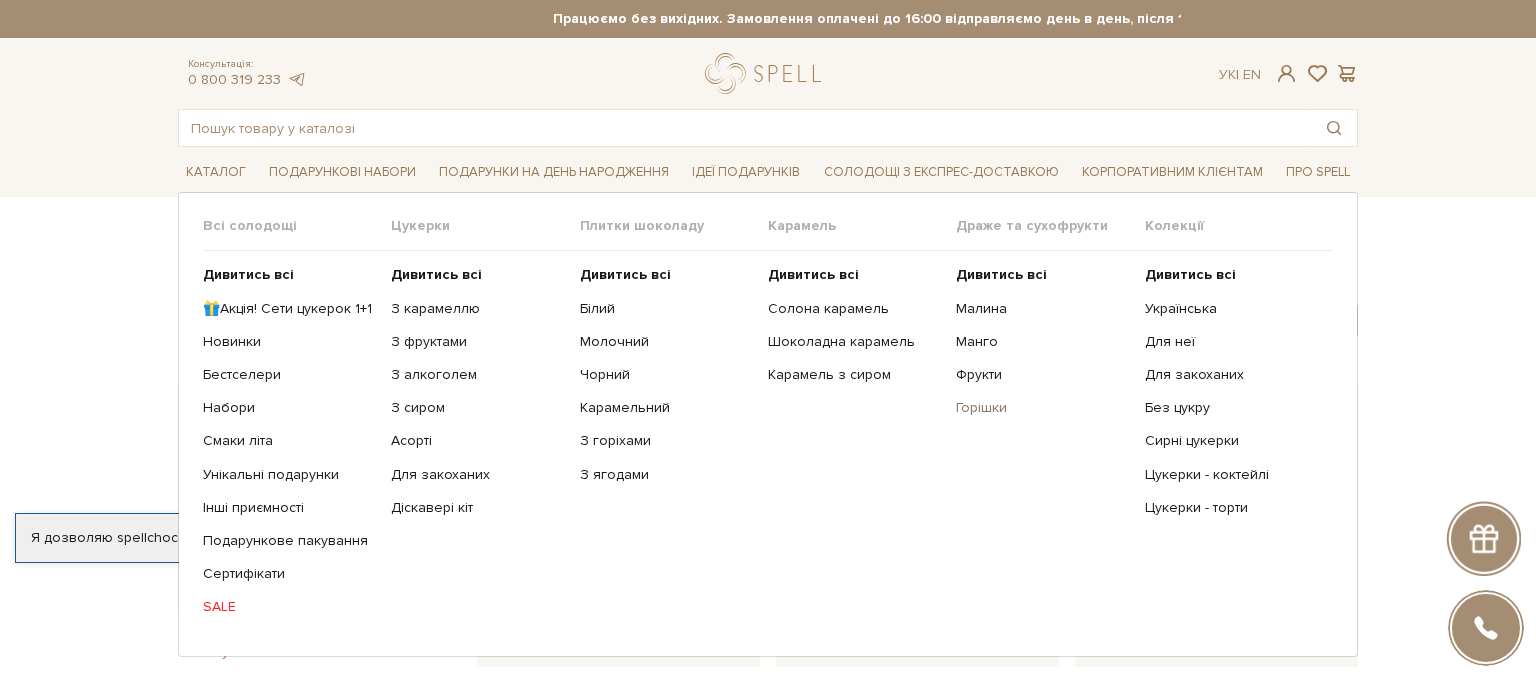 click on "Горішки" at bounding box center [1042, 408] 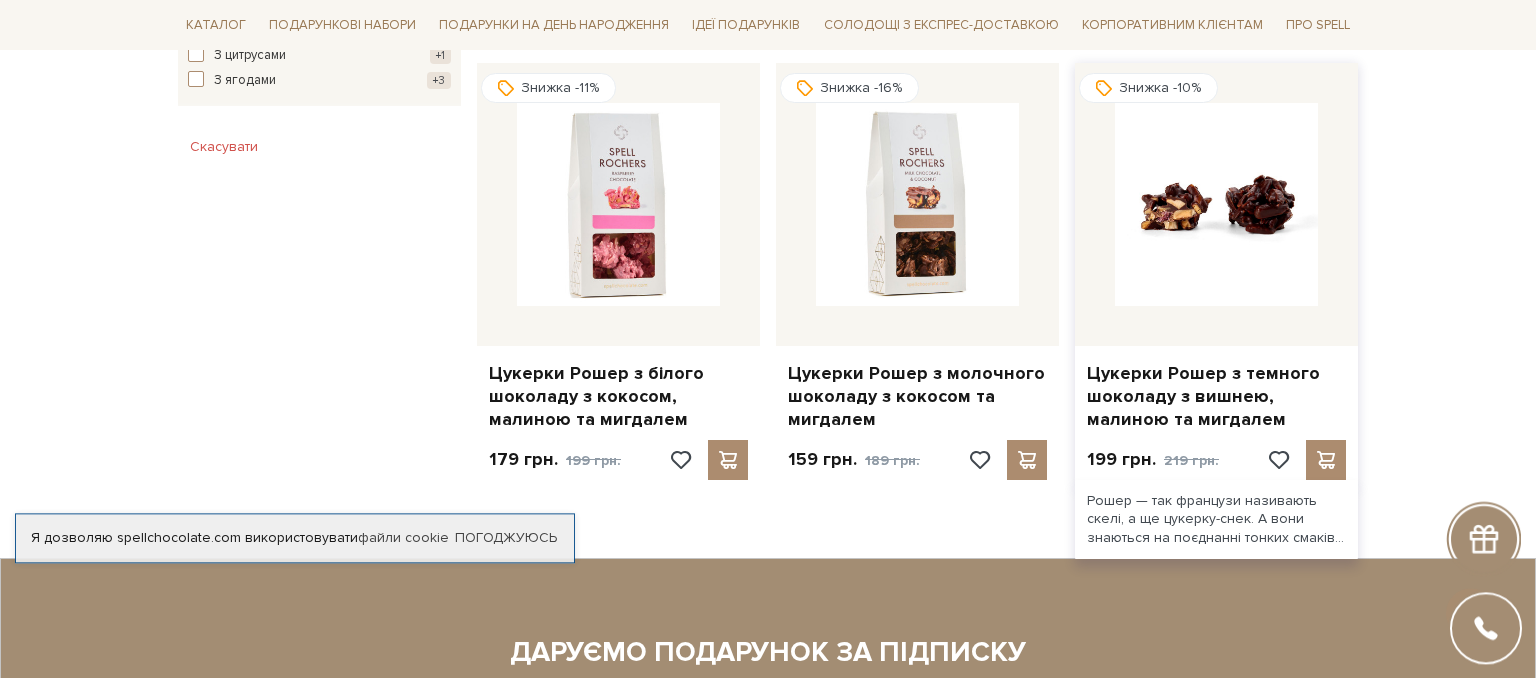 scroll, scrollTop: 1267, scrollLeft: 0, axis: vertical 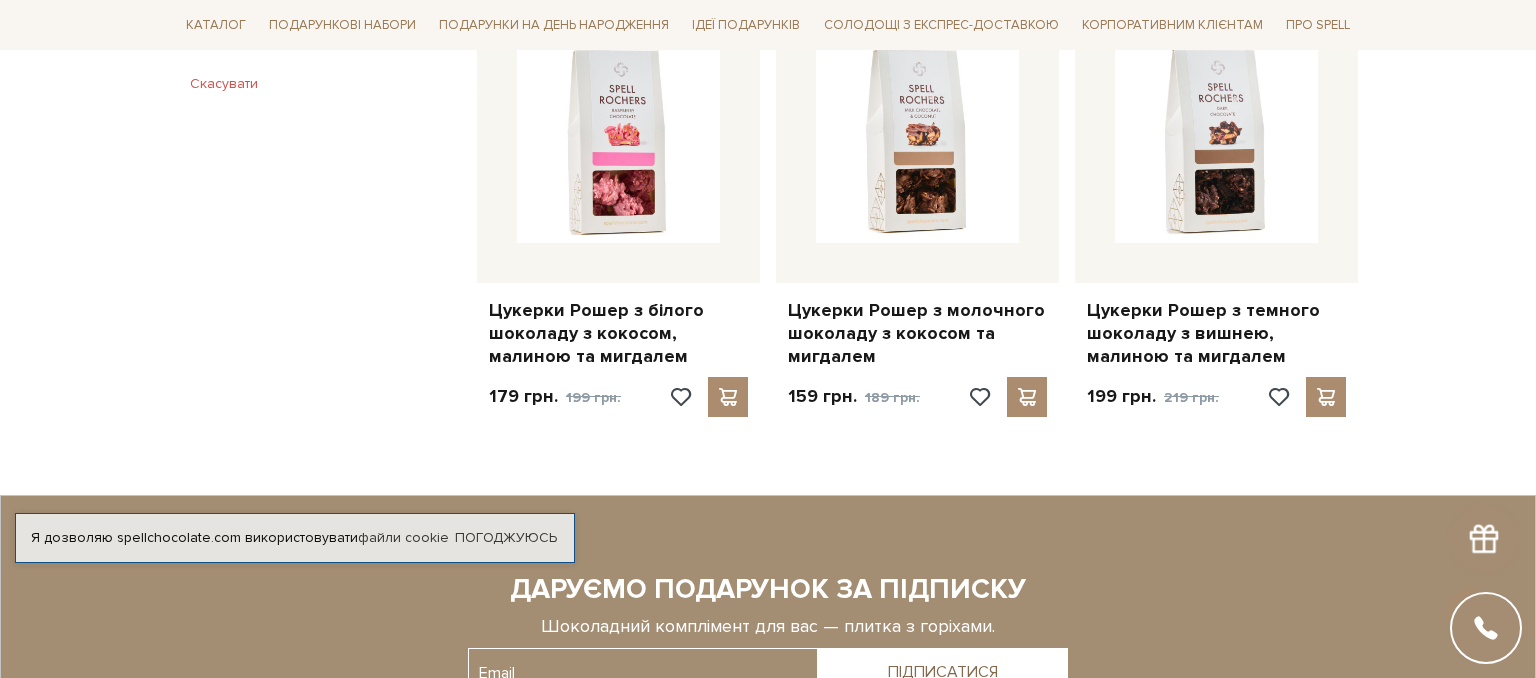 click on "Головна
Драже та сухофрукти
Драже та сухофрукти з горіхами
Драже та сухофрукти з горіхами
Фільтри
За замовчуванням За Ціною (зростання) За Ціною (зменшення) Новинки За популярністю" at bounding box center [768, -311] 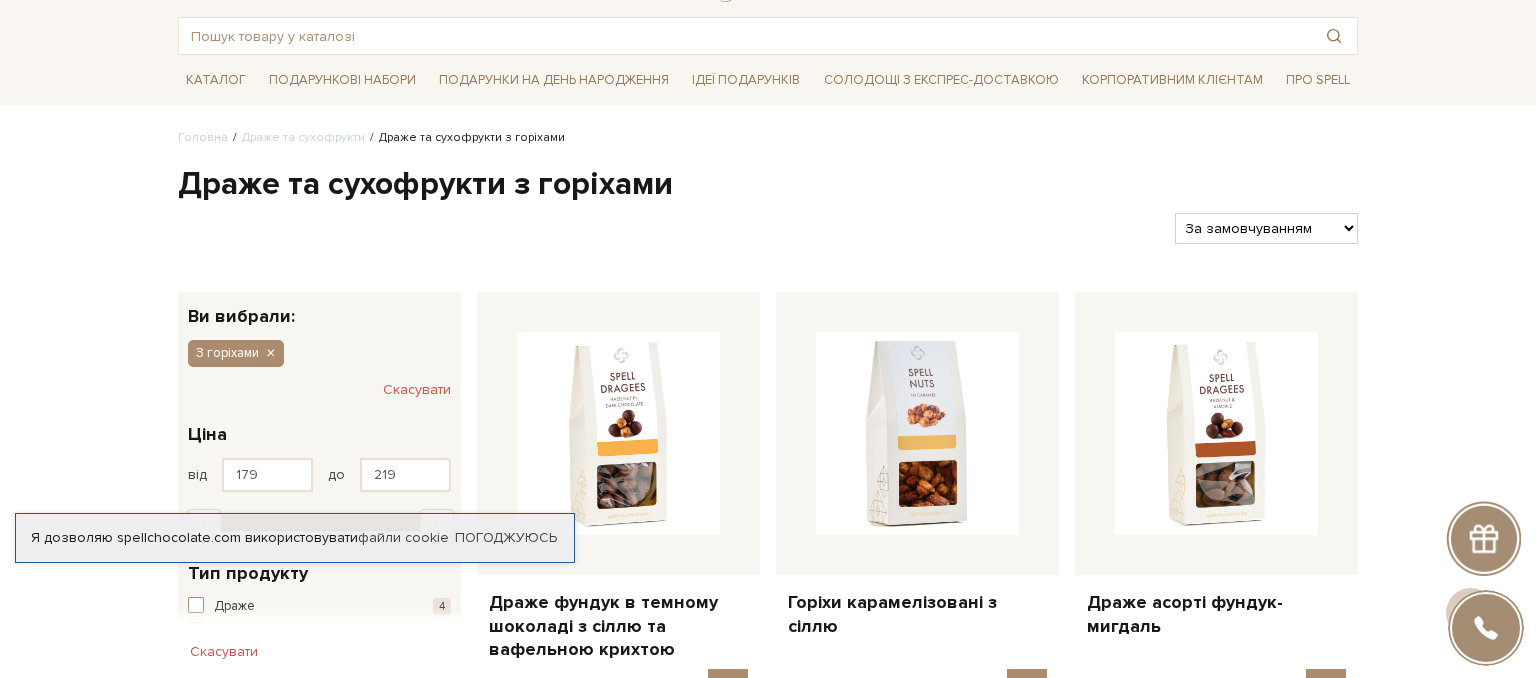 scroll, scrollTop: 0, scrollLeft: 0, axis: both 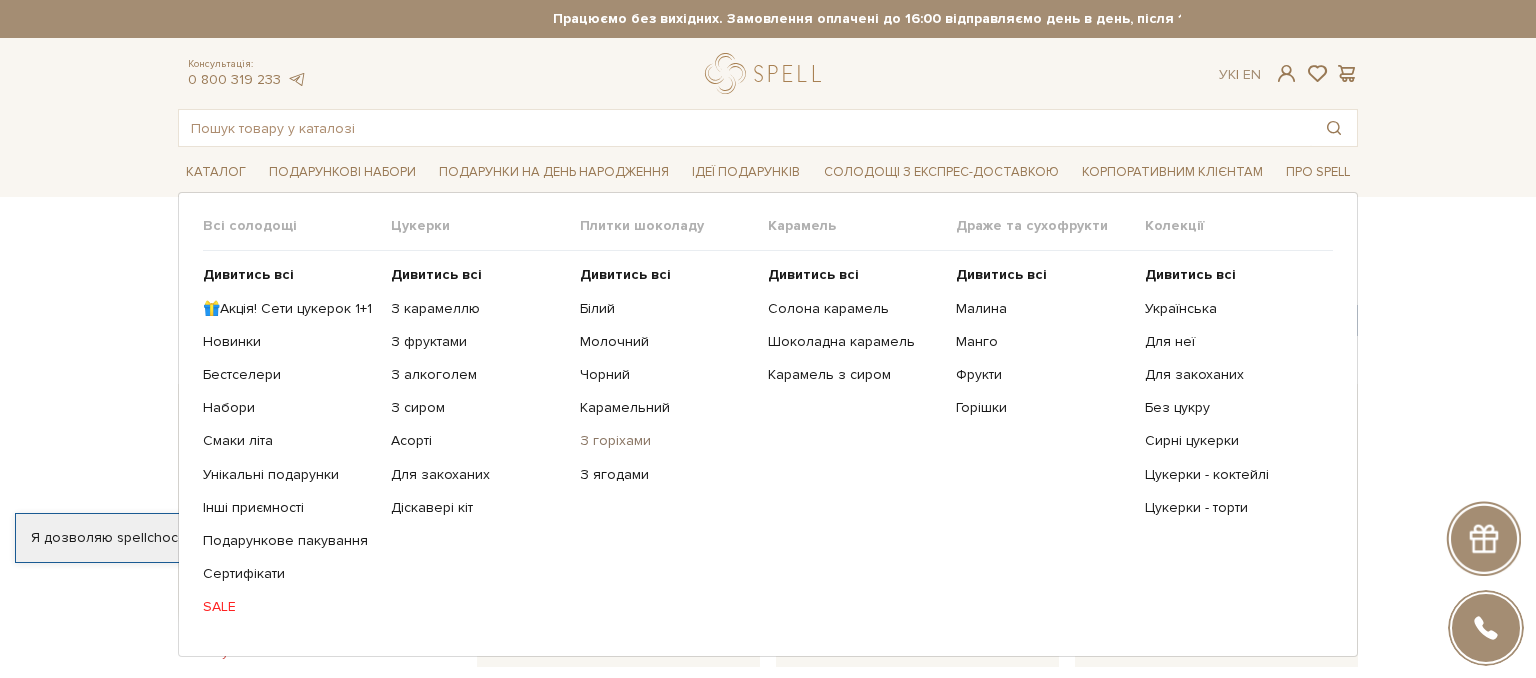 click on "З горіхами" at bounding box center [666, 441] 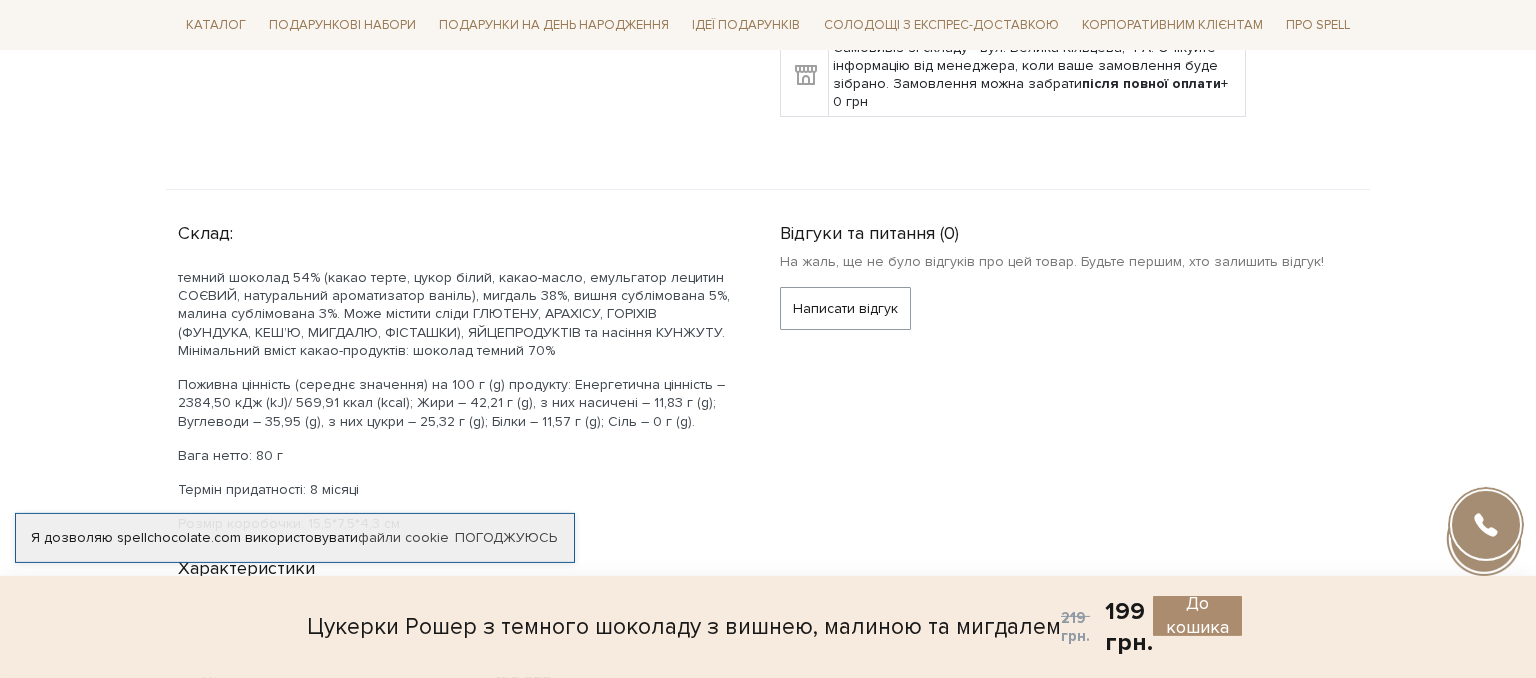 scroll, scrollTop: 1161, scrollLeft: 0, axis: vertical 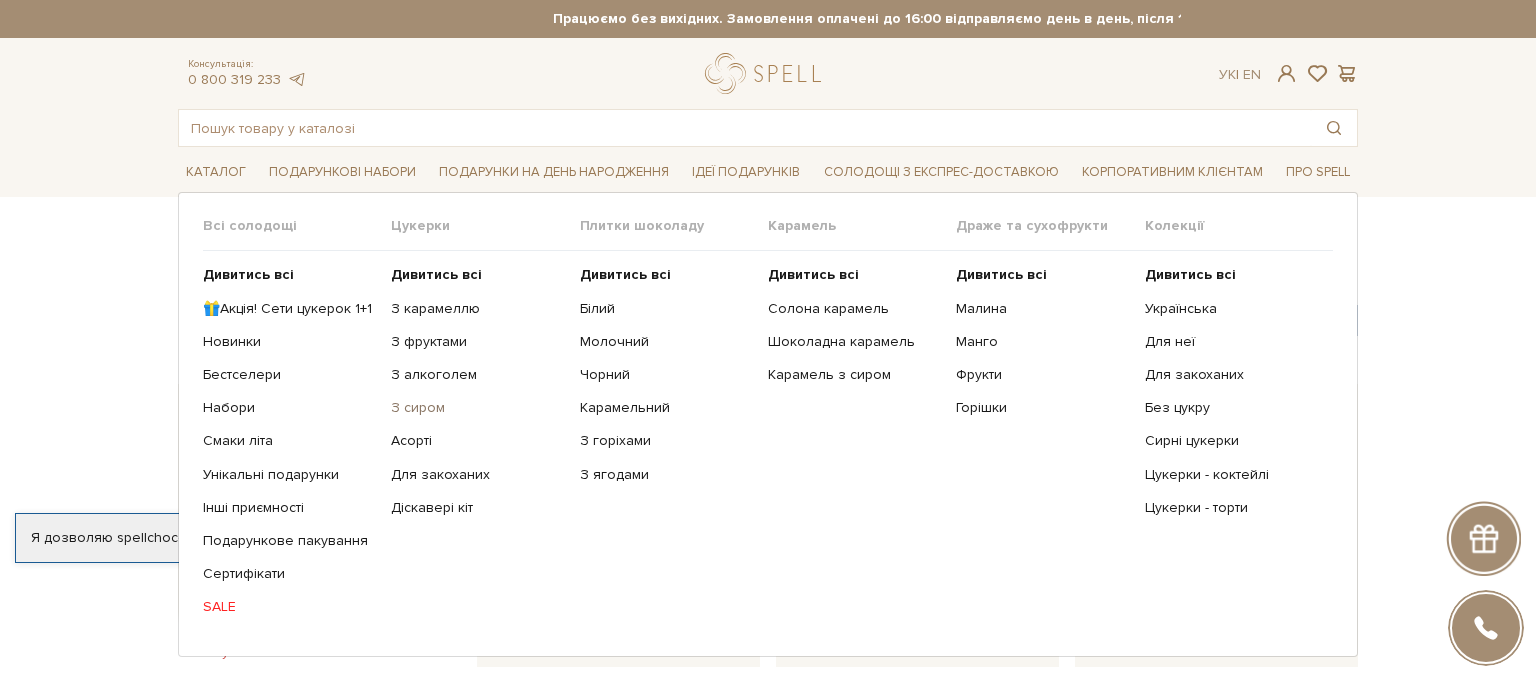 click on "З сиром" at bounding box center [477, 408] 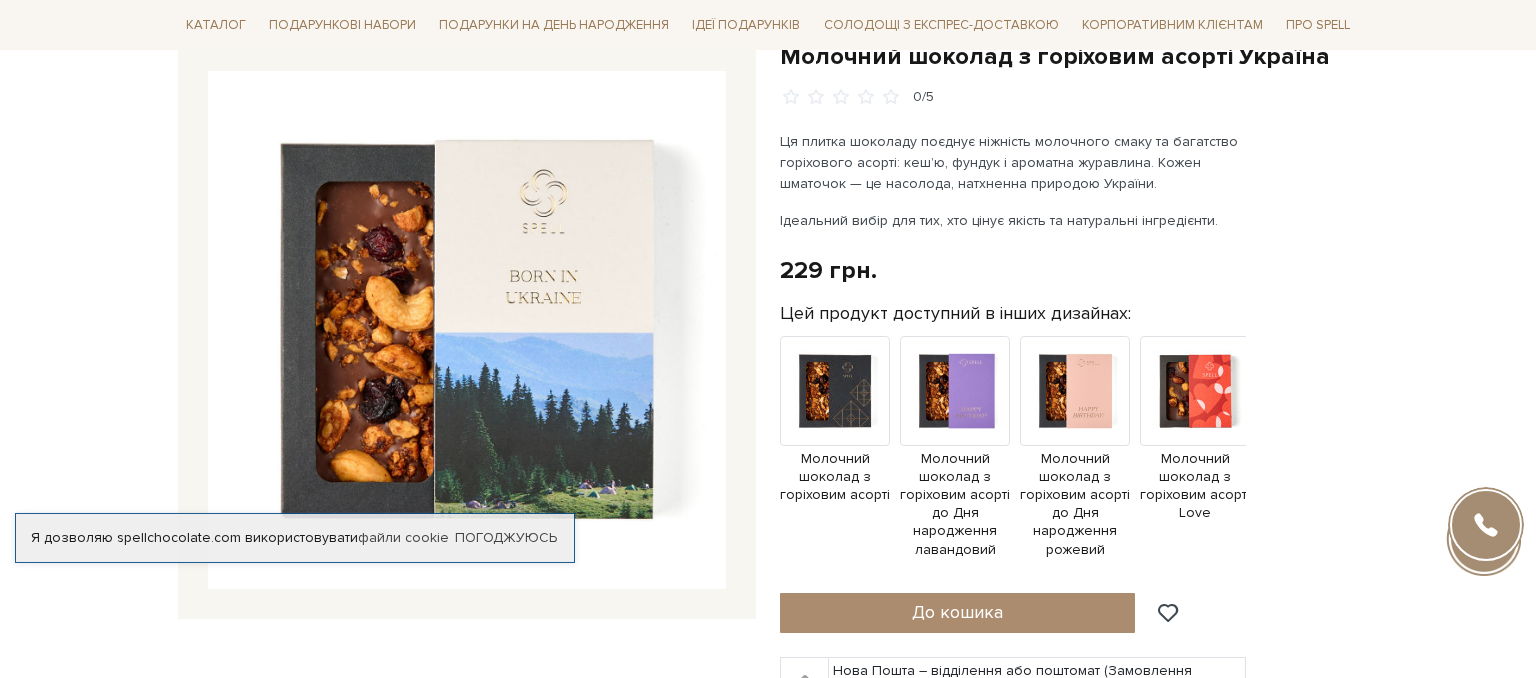 scroll, scrollTop: 211, scrollLeft: 0, axis: vertical 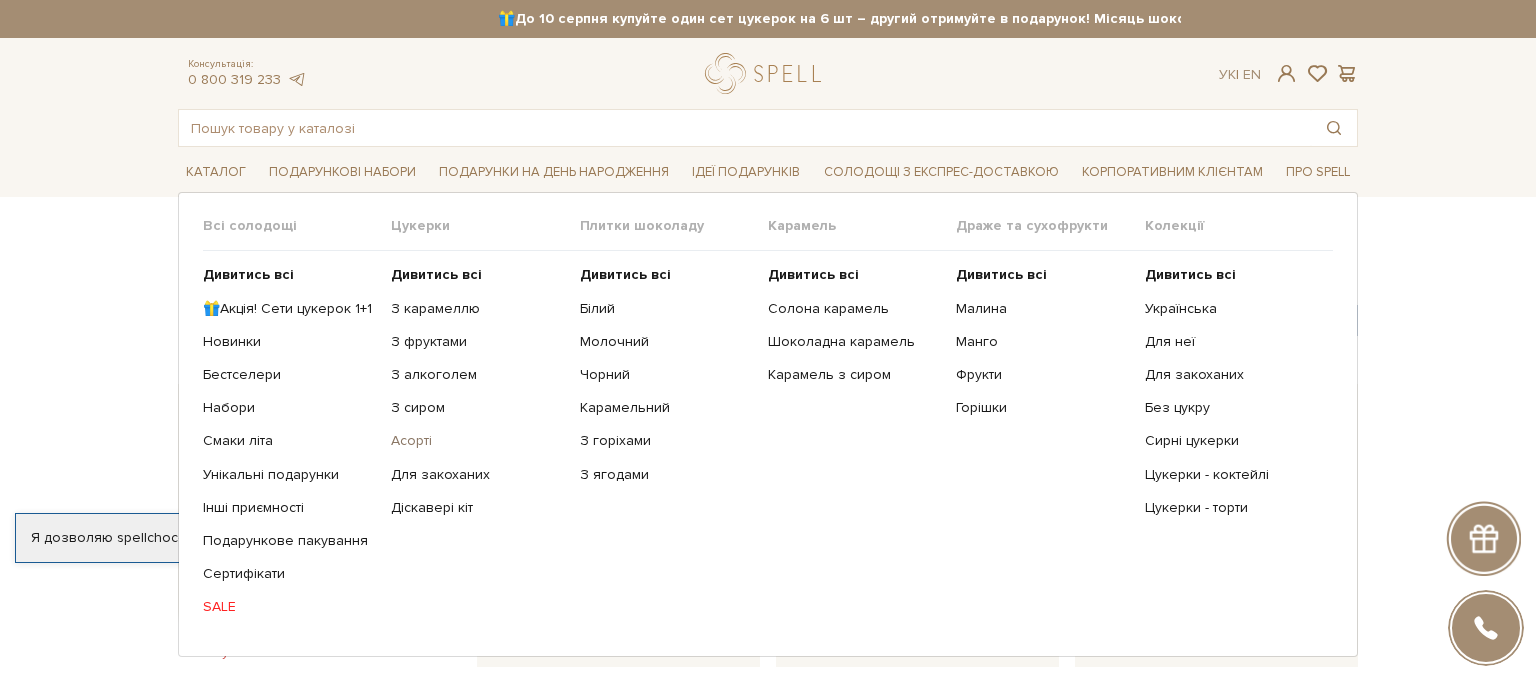 click on "Асорті" at bounding box center (477, 441) 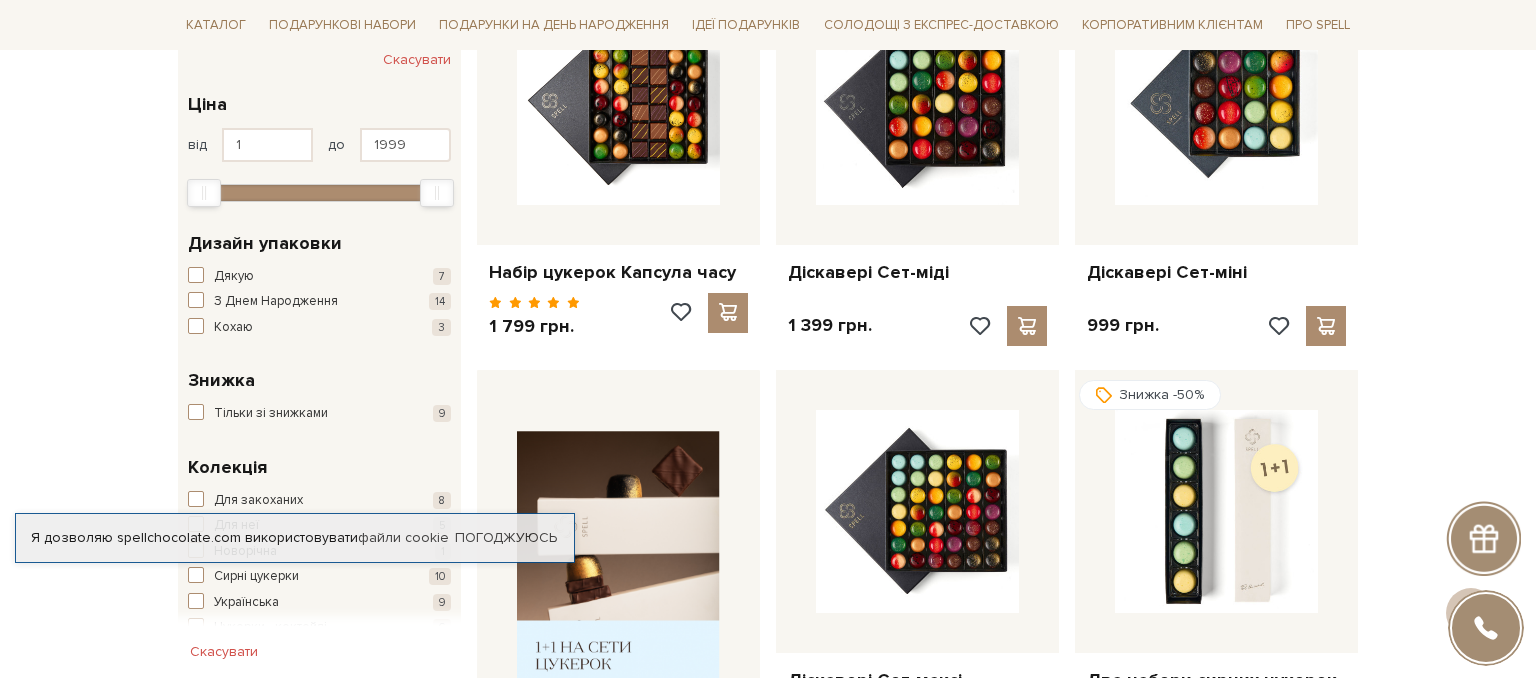 scroll, scrollTop: 0, scrollLeft: 0, axis: both 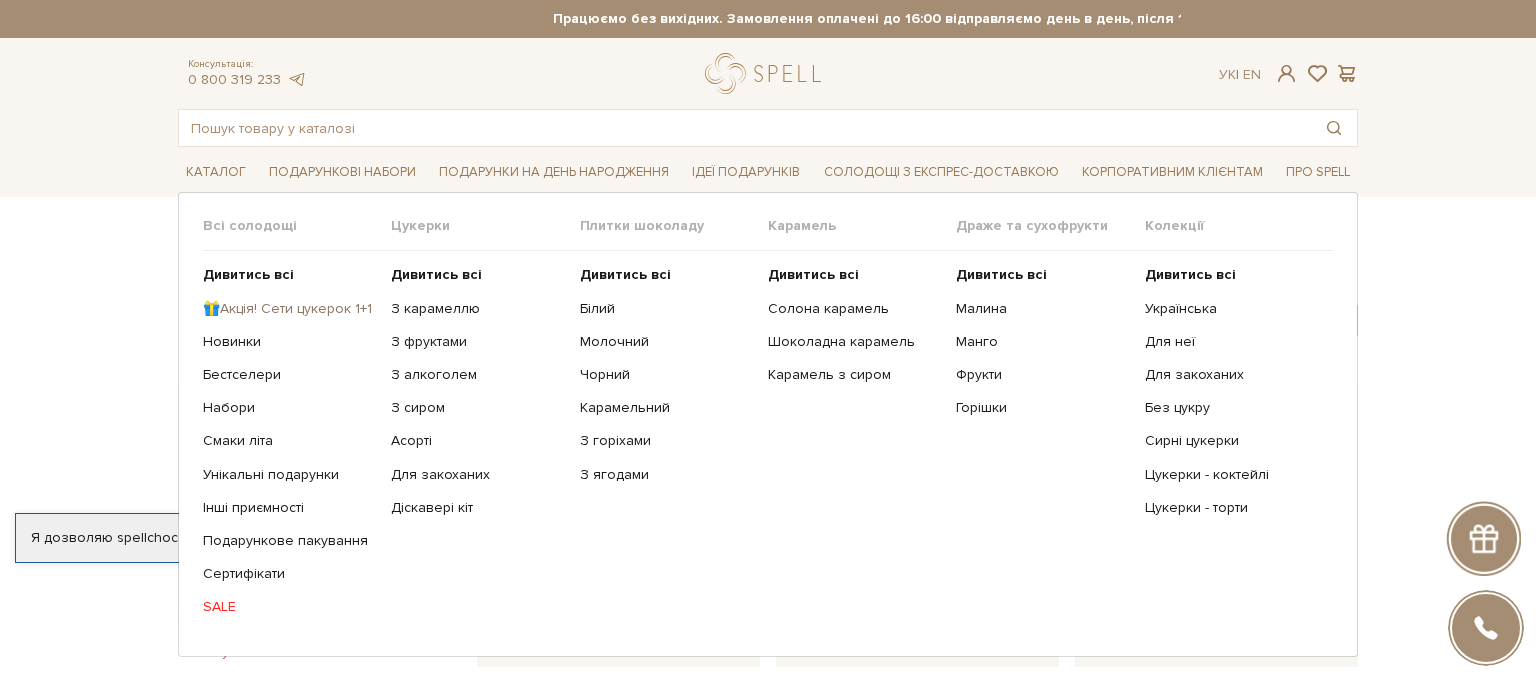 click on "🎁Акція! Сети цукерок 1+1" at bounding box center [289, 309] 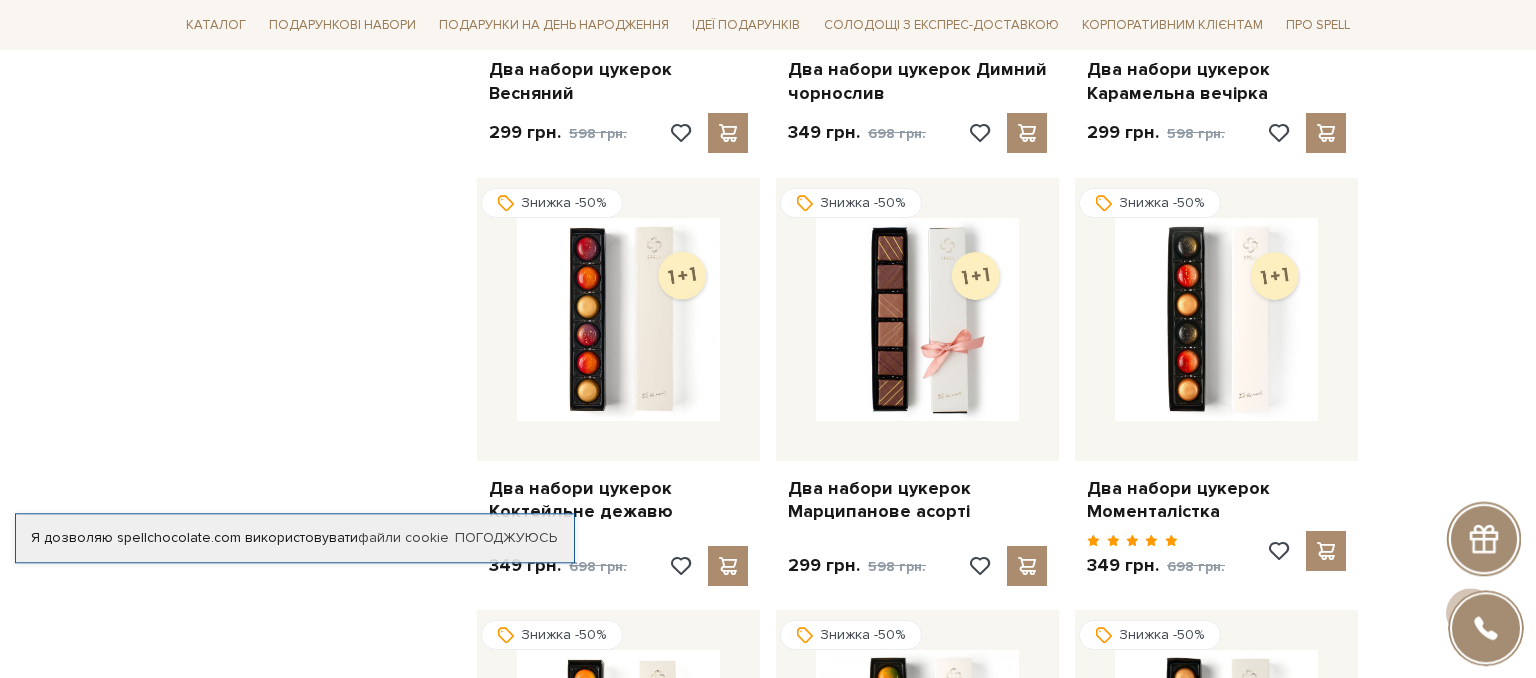 scroll, scrollTop: 1056, scrollLeft: 0, axis: vertical 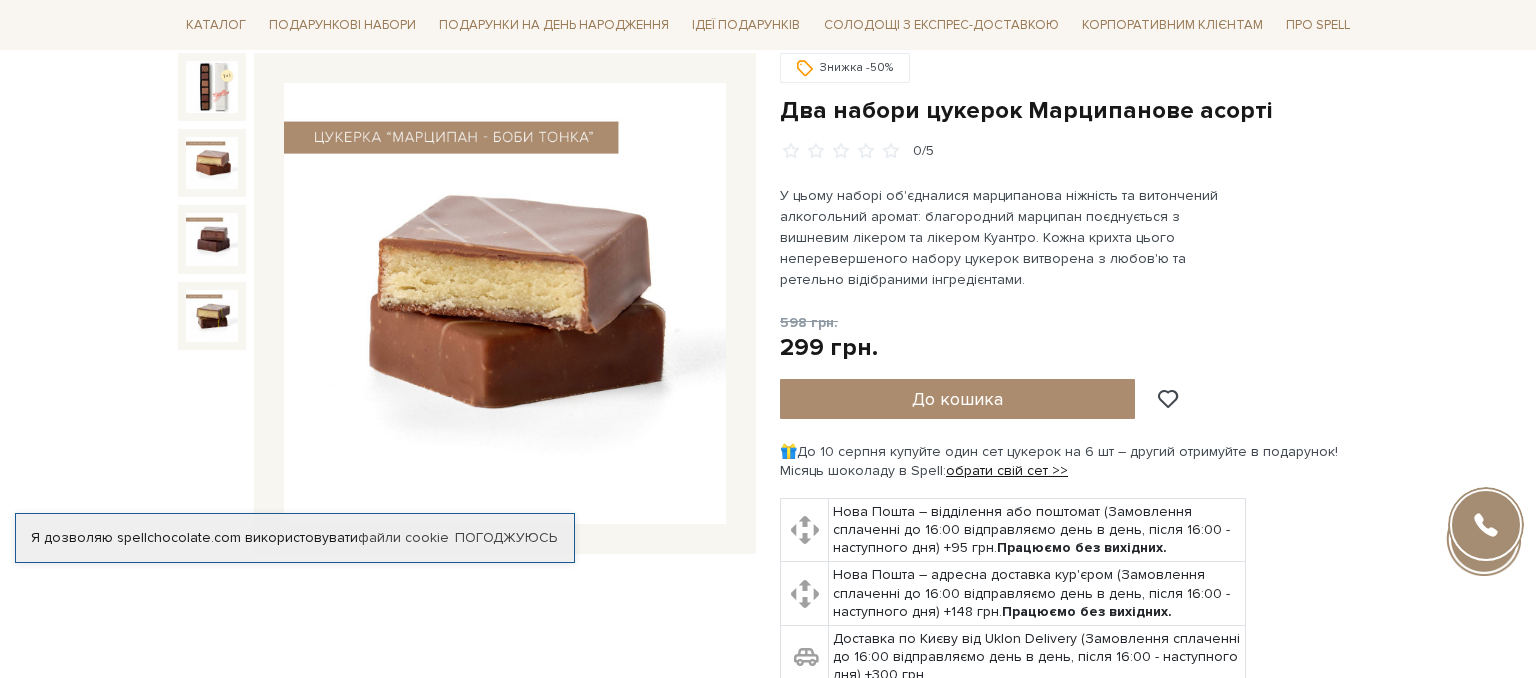 click at bounding box center (212, 163) 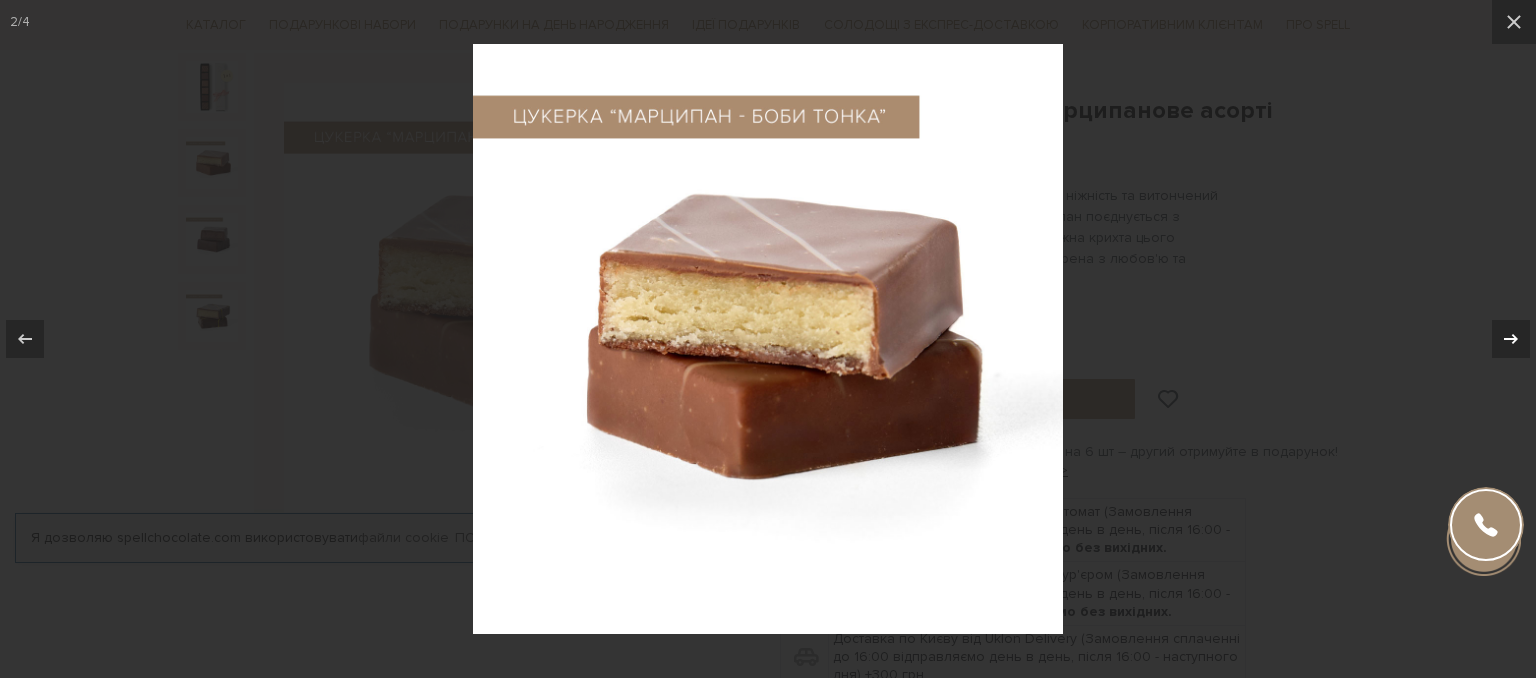 click 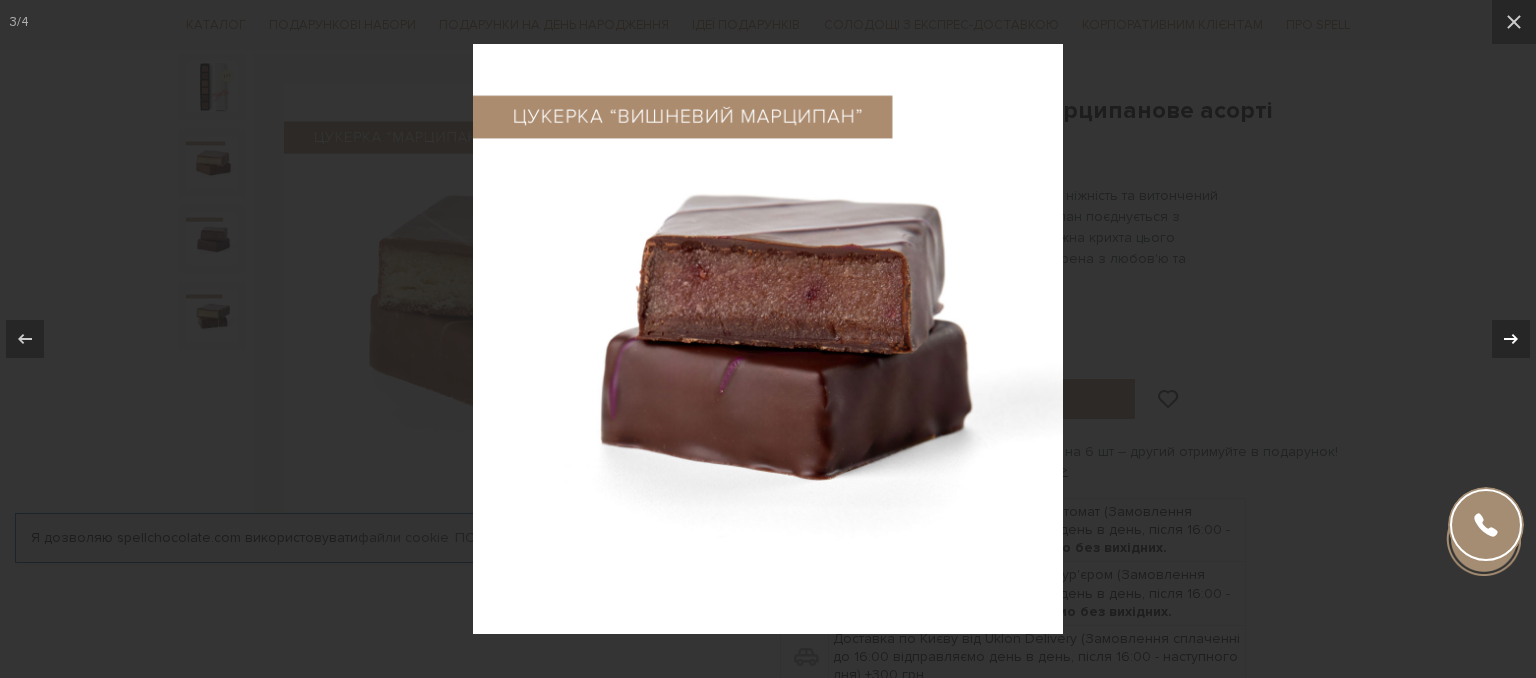 click 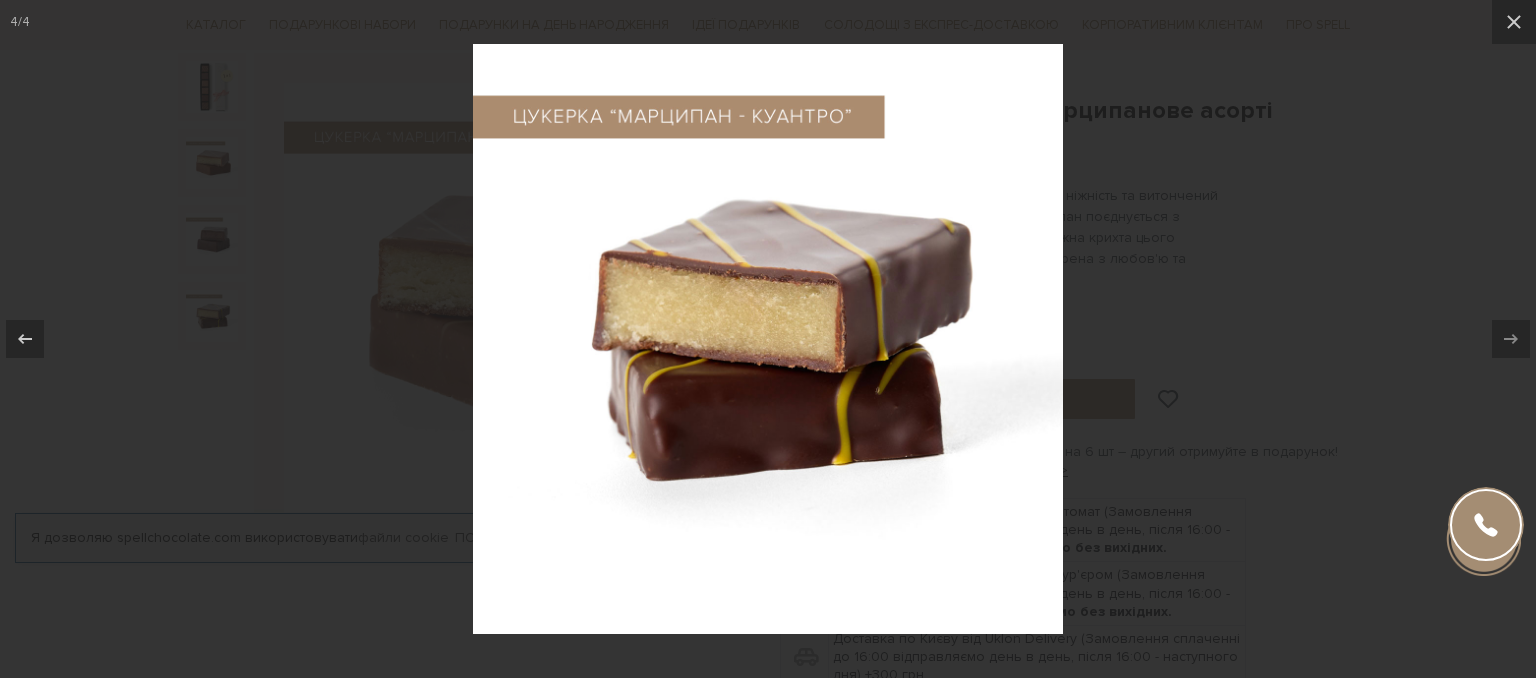 click at bounding box center [768, 339] 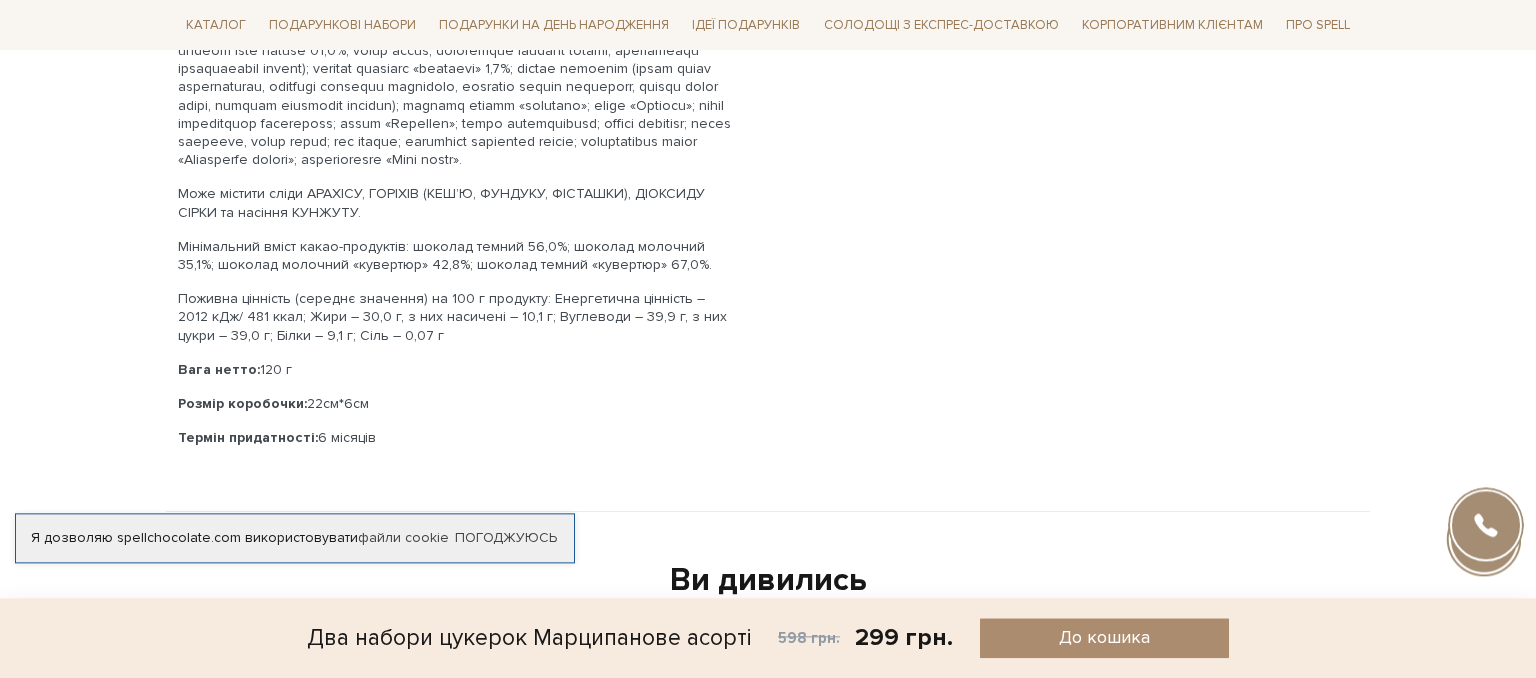 scroll, scrollTop: 1267, scrollLeft: 0, axis: vertical 